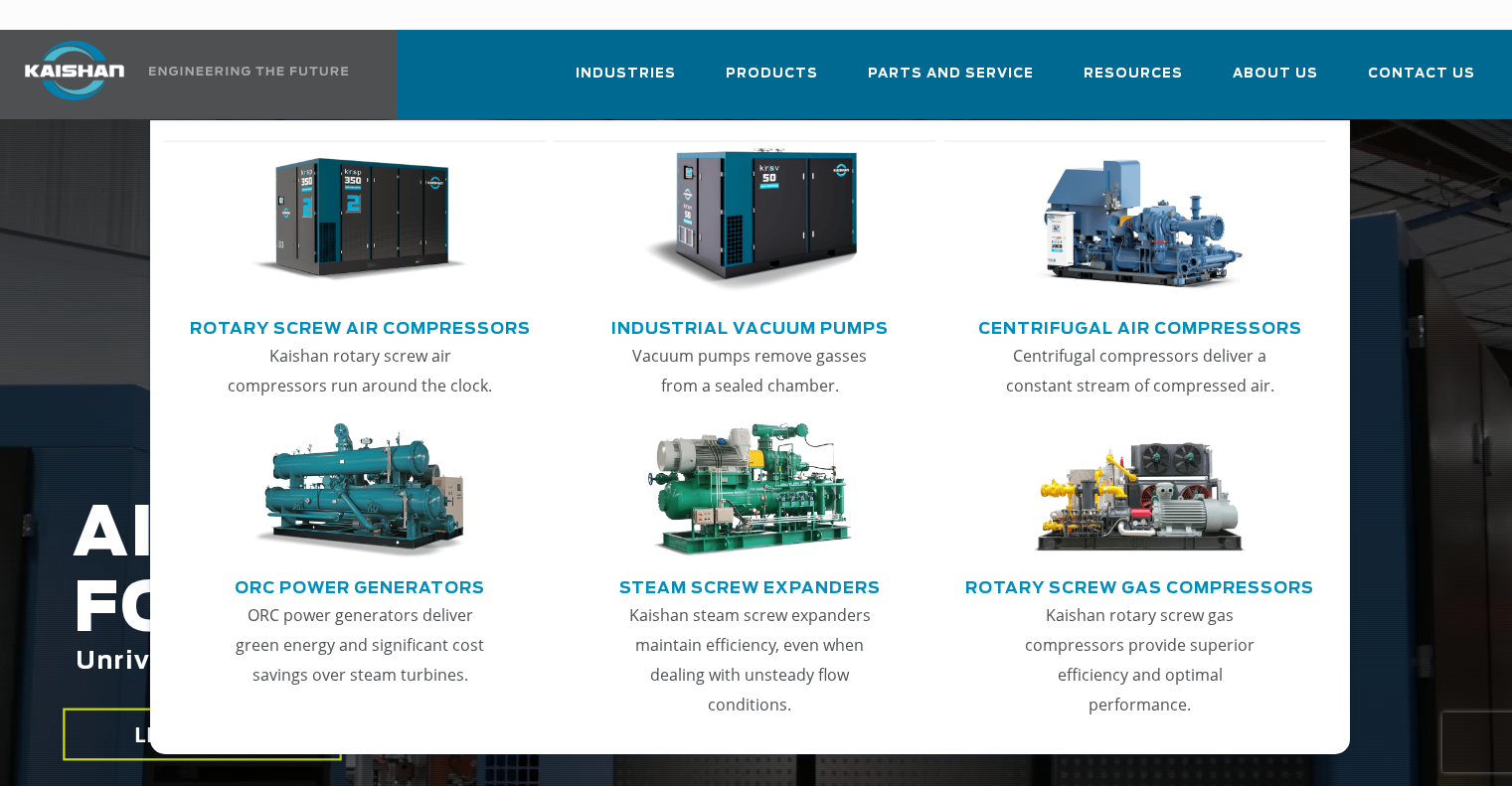 scroll, scrollTop: 0, scrollLeft: 0, axis: both 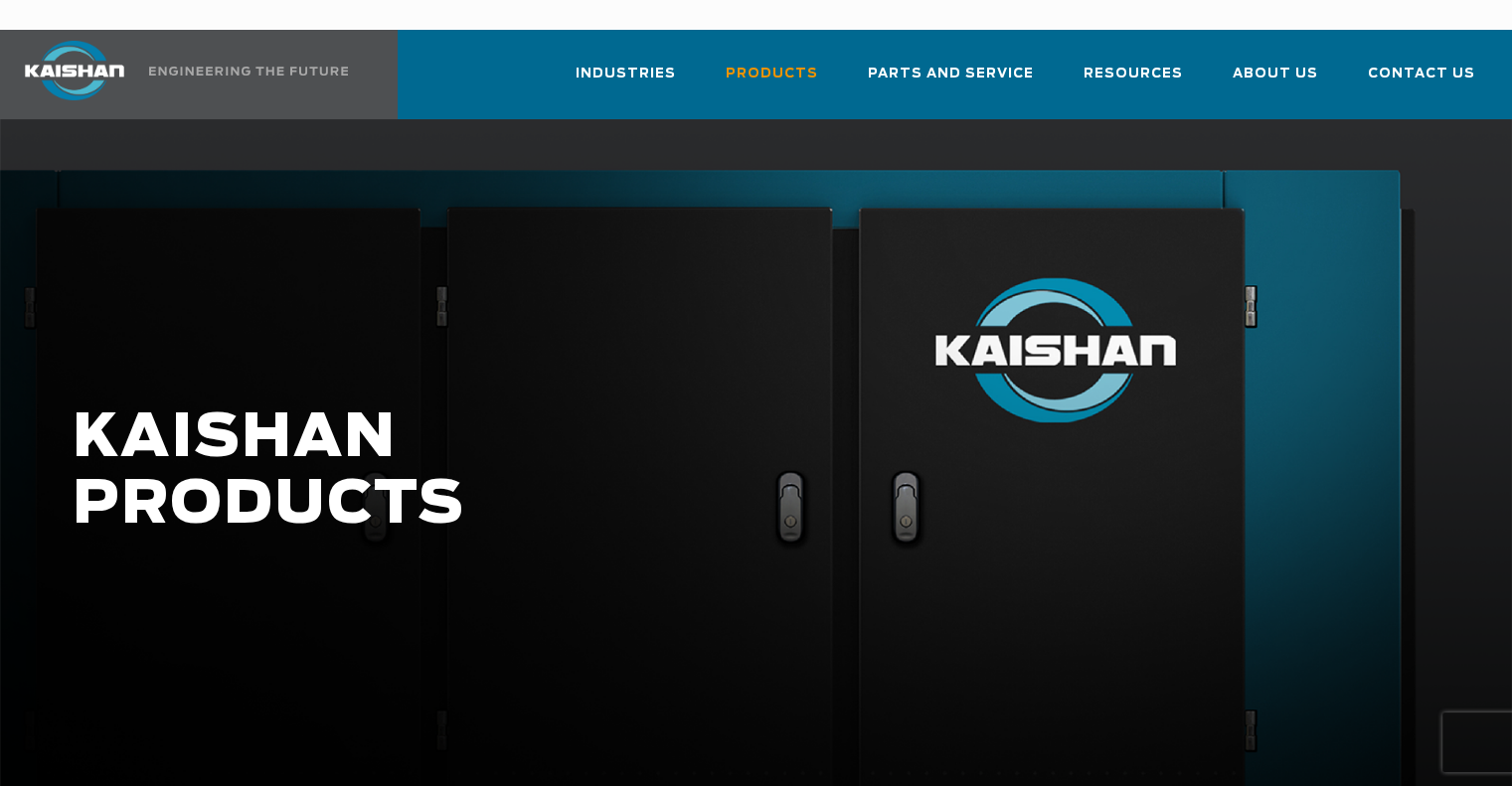 click on "Industries
Aerospace
Agriculture
Amusement Parks
Aquaculture
Automotive
Aviation
Biogas Production
Brewing
Building Materials
Carbon Capture and Storage
Cement
Chemical
CNG
Construction
Defense
Dry Cleaning
Electric Car Battery Production
Electronics
Fertilizer
Food and Beverage
General Manufacturing
Glass
Healthcare
Industrial Gasses
Laser Cutting
Life Sciences
LNG
Metallurgy
Mining
Oil and Gas
Painting
Power Distribution
Power Generation
Pulp and Paper
Railway
Semiconductor
Textile
Transportation
Wastewater Treatment
Winemaking
Woodworking
Products
Rotary Screw Air Compressors Kaishan rotary screw air compressors run around the clock." at bounding box center [756, 393] 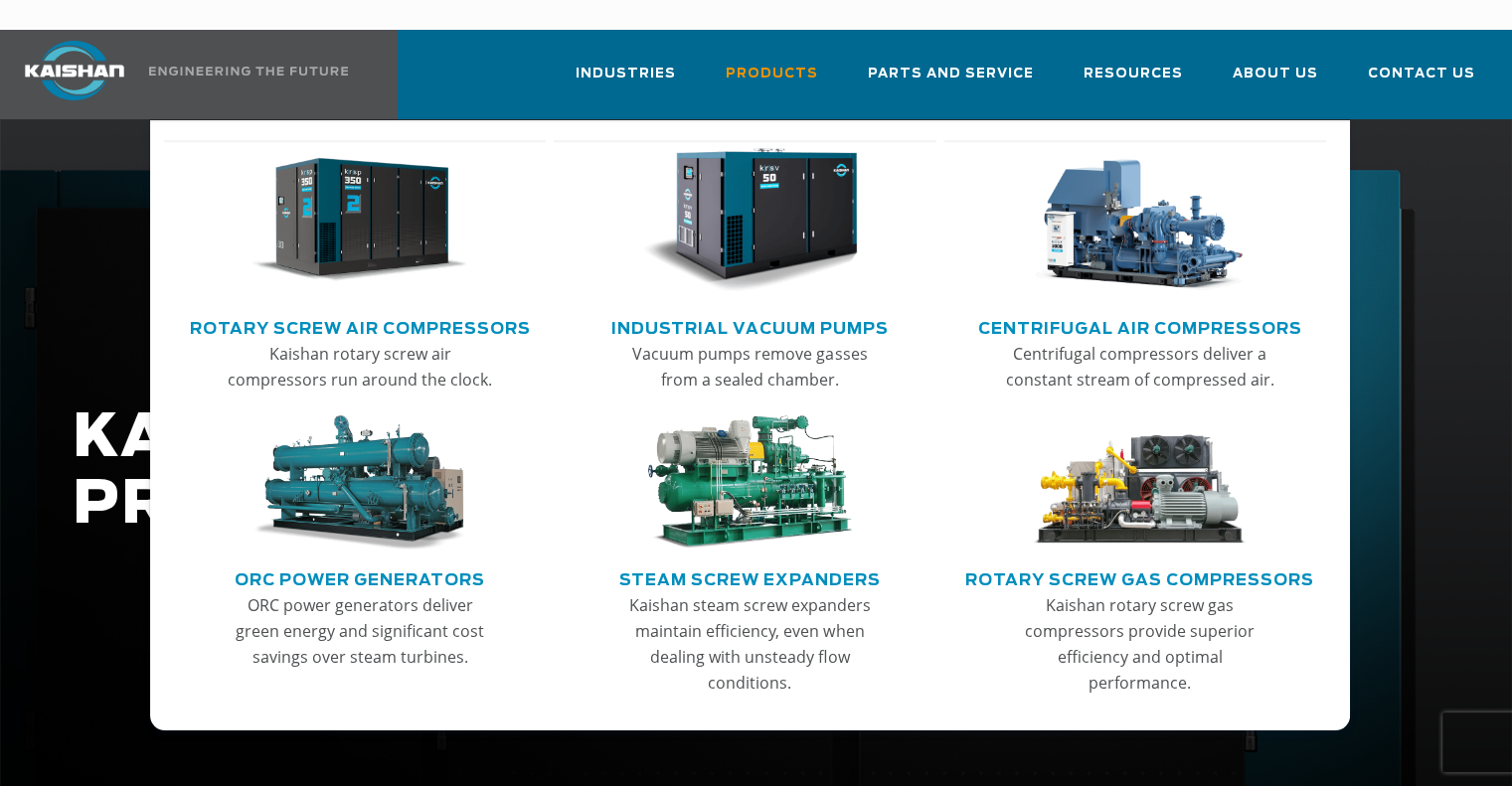 click at bounding box center [359, 221] 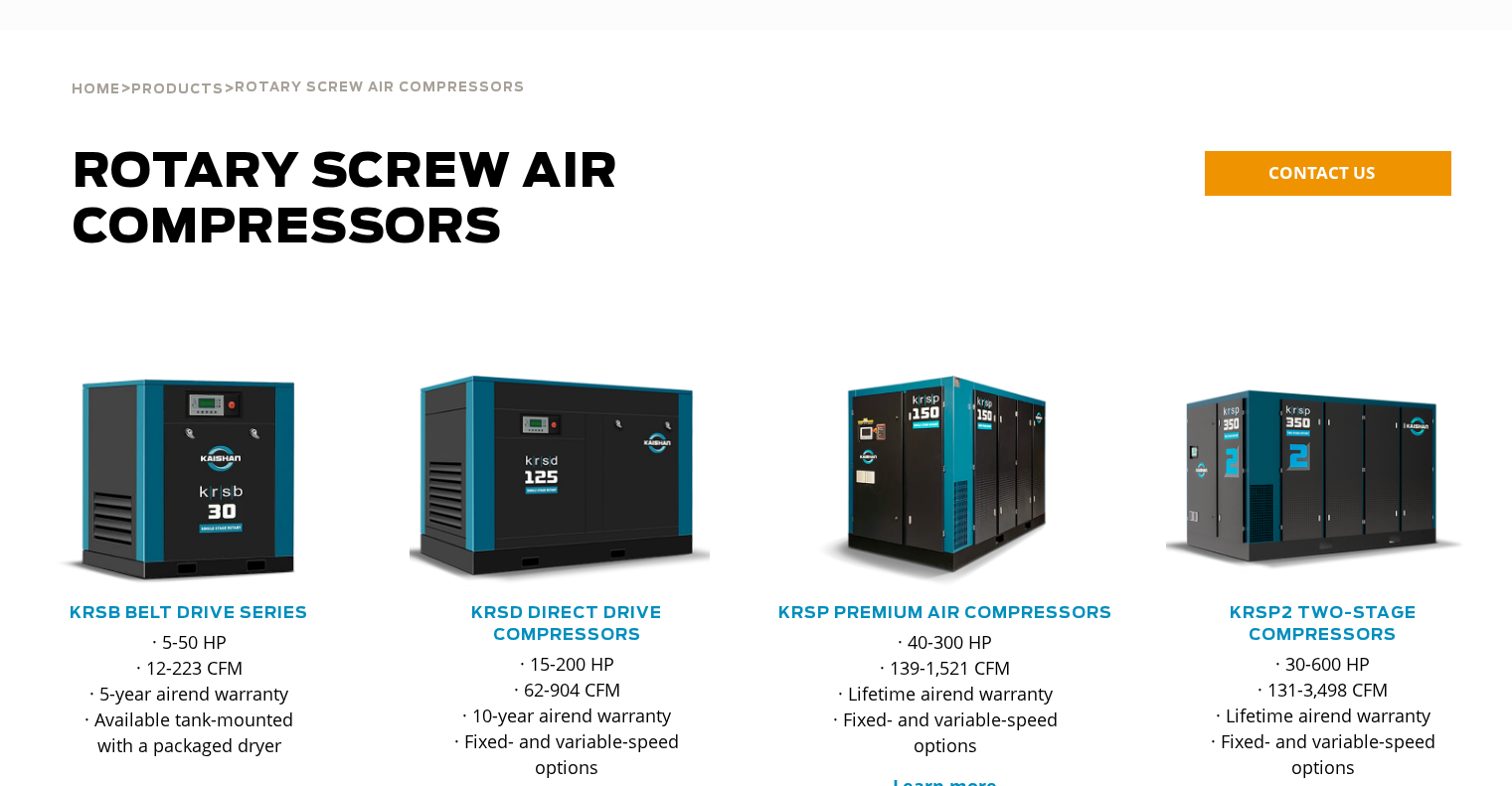 scroll, scrollTop: 0, scrollLeft: 0, axis: both 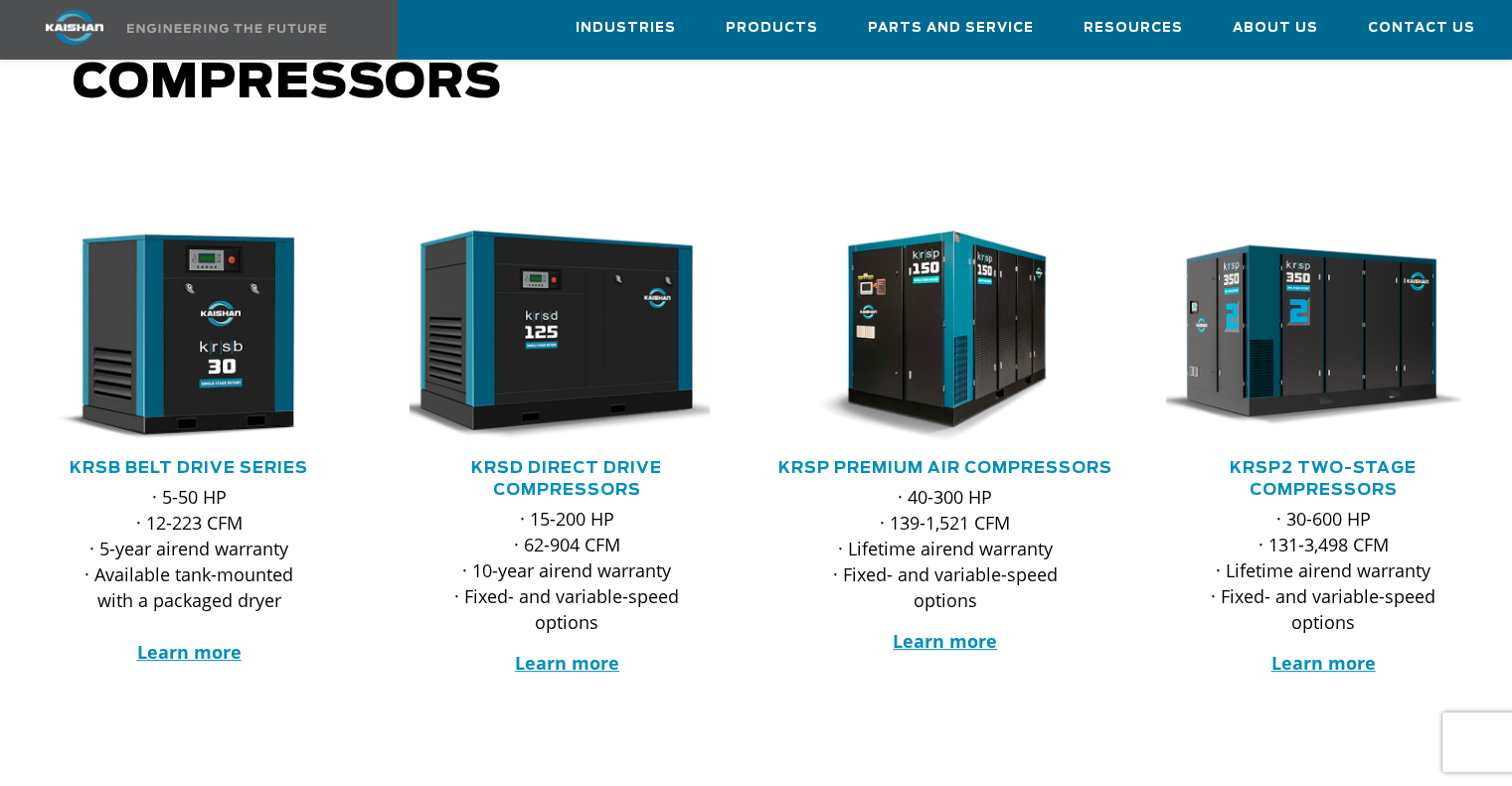 drag, startPoint x: 1519, startPoint y: 46, endPoint x: 1526, endPoint y: 88, distance: 42.57934 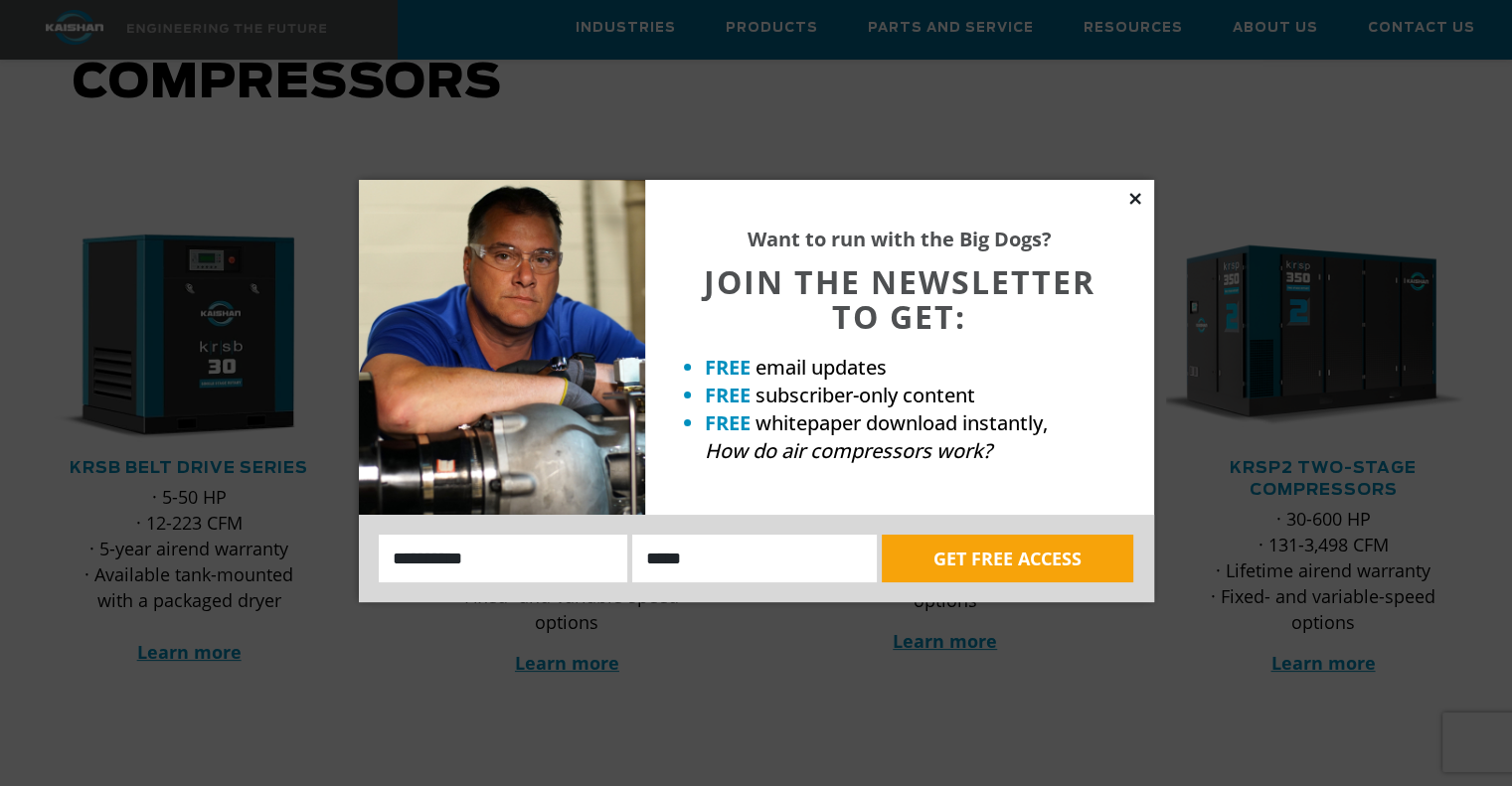 click 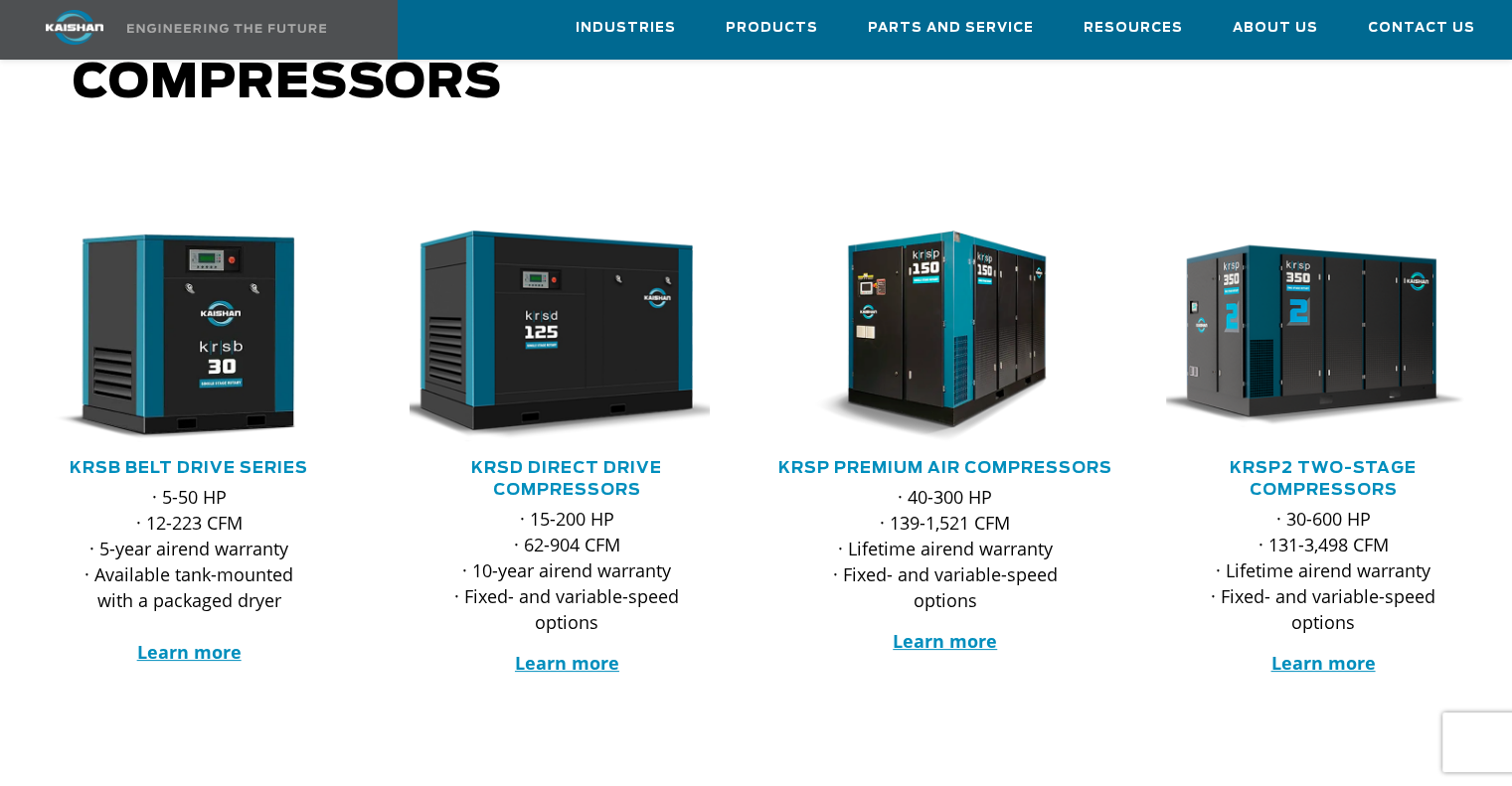 click on "· 40-300 HP · 139-1,521 CFM · Lifetime airend warranty · Fixed- and variable-speed options" at bounding box center [945, 549] 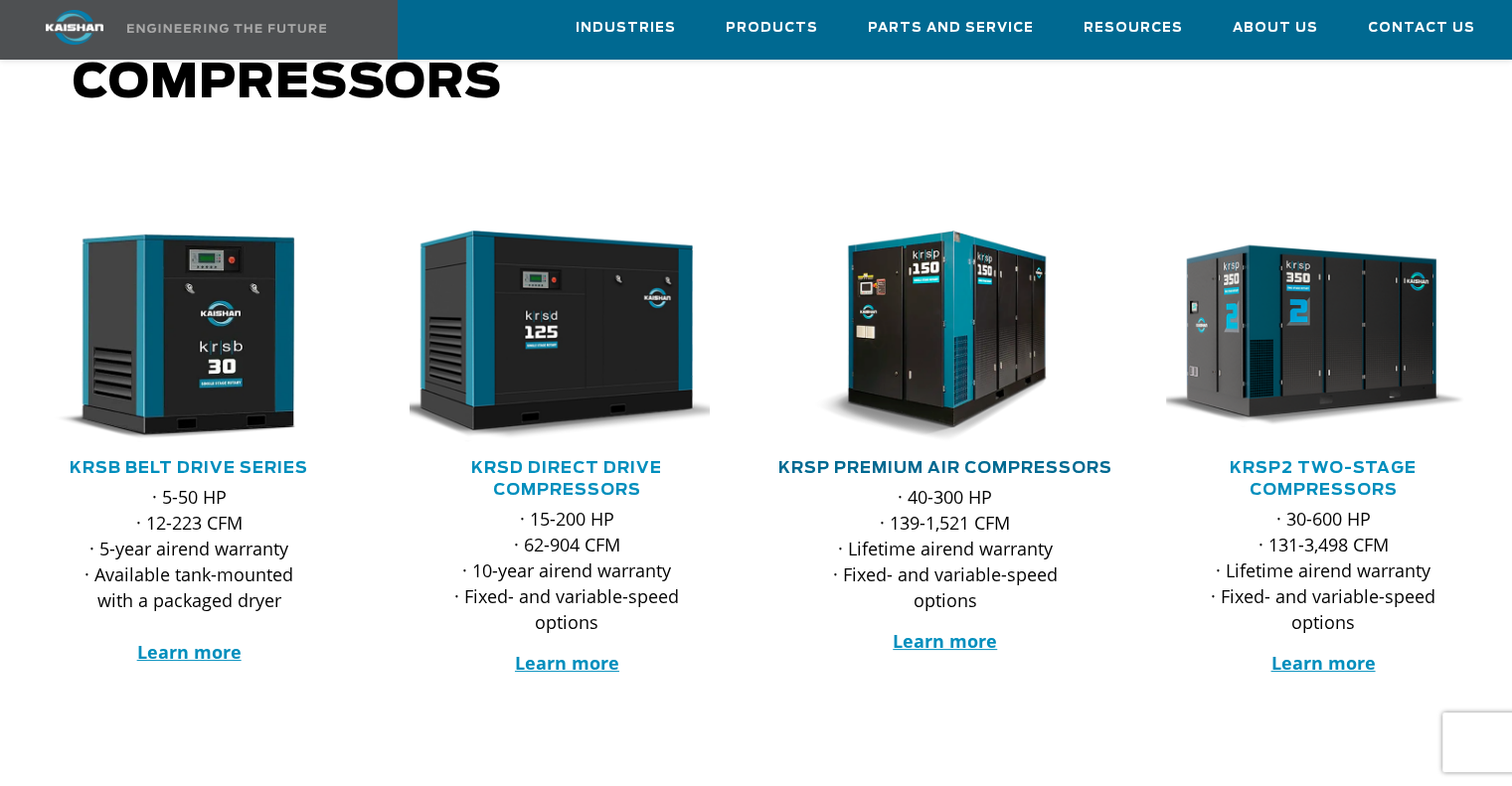 click on "KRSP Premium Air Compressors" at bounding box center [945, 468] 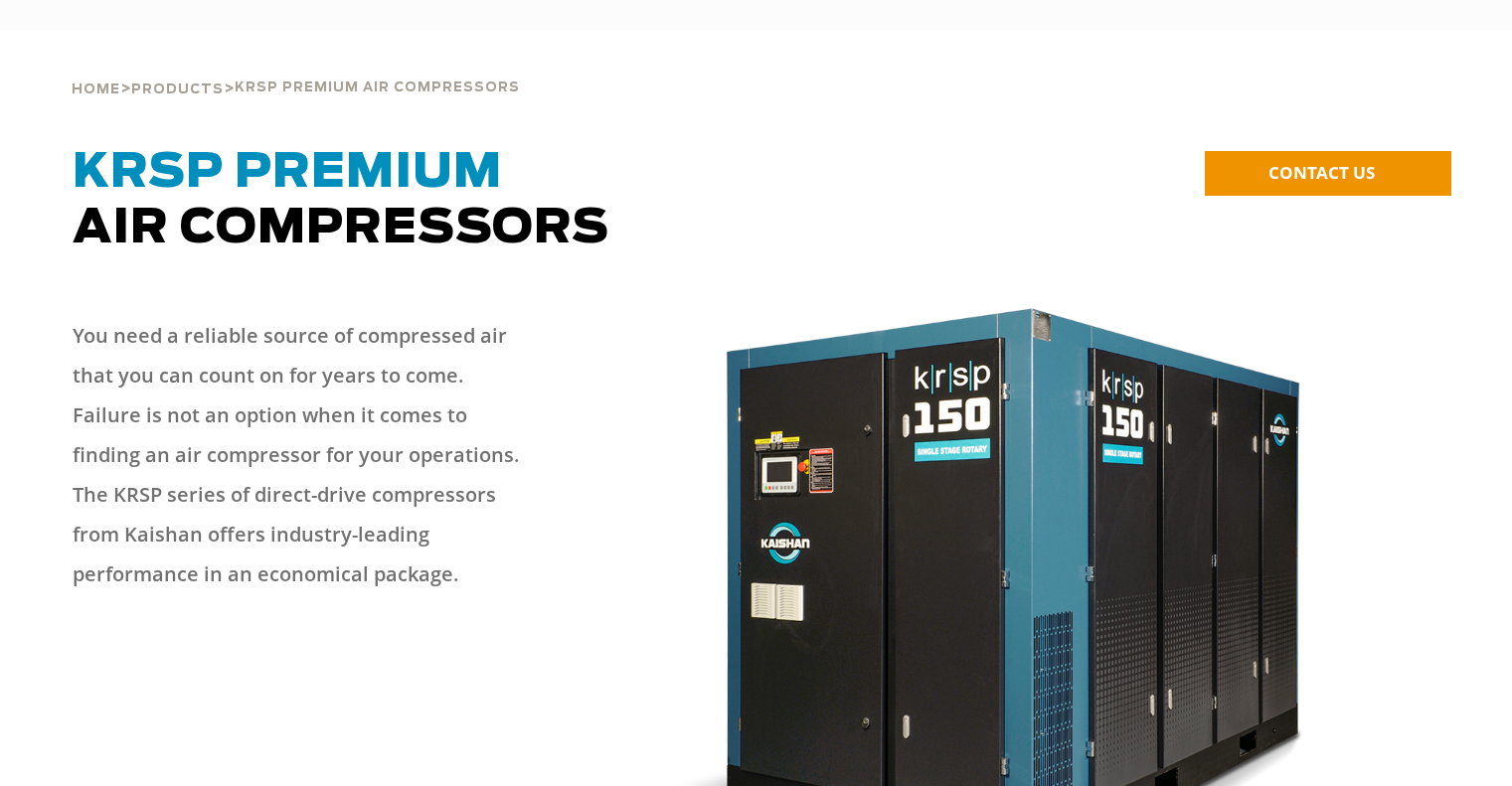 scroll, scrollTop: 0, scrollLeft: 0, axis: both 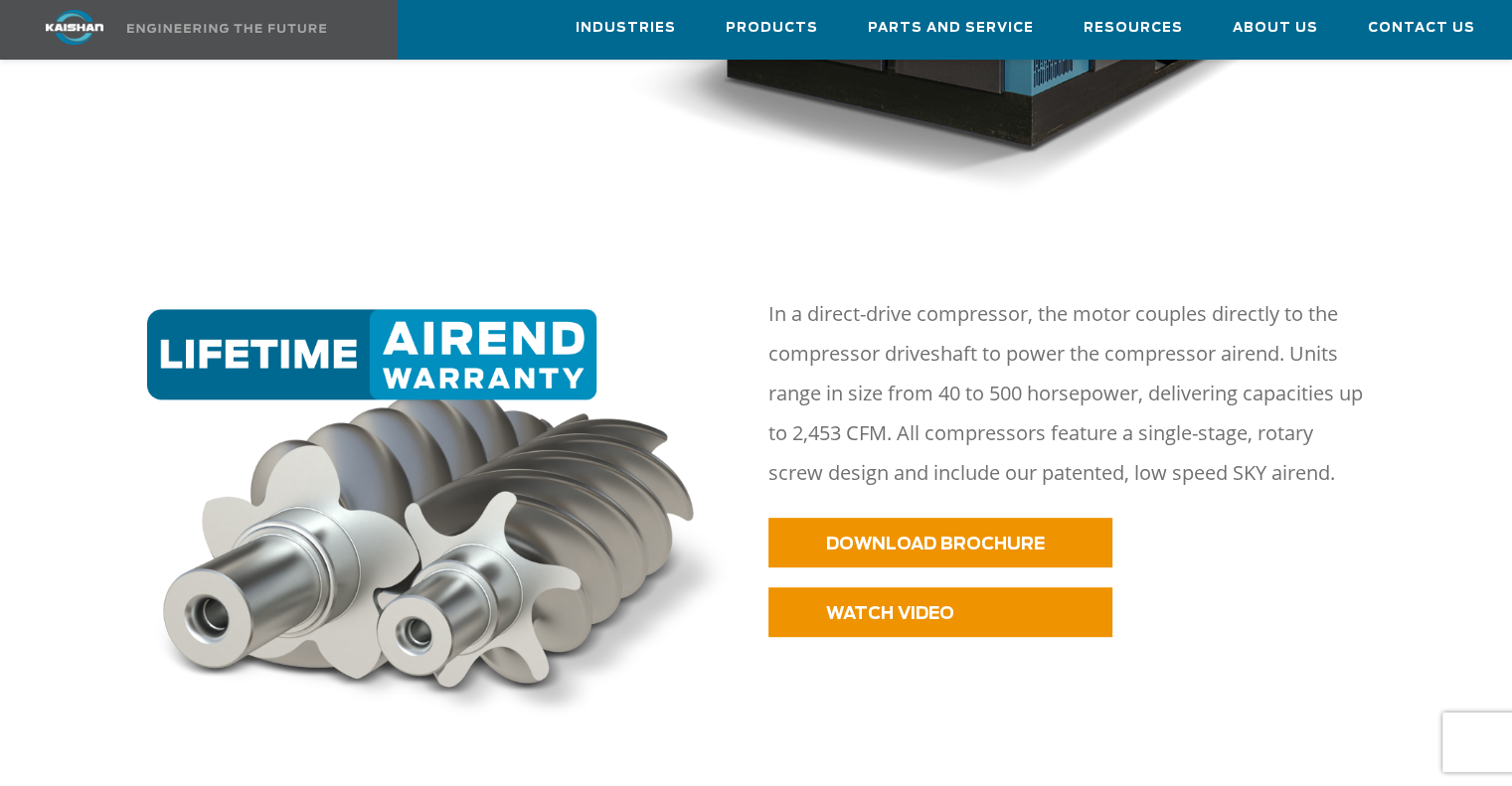 click on "Industries
Aerospace
Agriculture
Amusement Parks
Aquaculture
Automotive
Aviation
Biogas Production
Brewing
Building Materials
Carbon Capture and Storage
Cement
Chemical
CNG
Construction
Defense
Dry Cleaning
Electric Car Battery Production
Electronics
Fertilizer
Food and Beverage
General Manufacturing
Glass
Healthcare
Industrial Gasses
Laser Cutting
Life Sciences
LNG
Metallurgy
Mining
Oil and Gas
Painting
Power Distribution
Power Generation
Pulp and Paper
Railway
Semiconductor
Textile
Transportation
Wastewater Treatment
Winemaking
Woodworking
Products
Rotary Screw Air Compressors Kaishan rotary screw air compressors run around the clock." at bounding box center [756, -424] 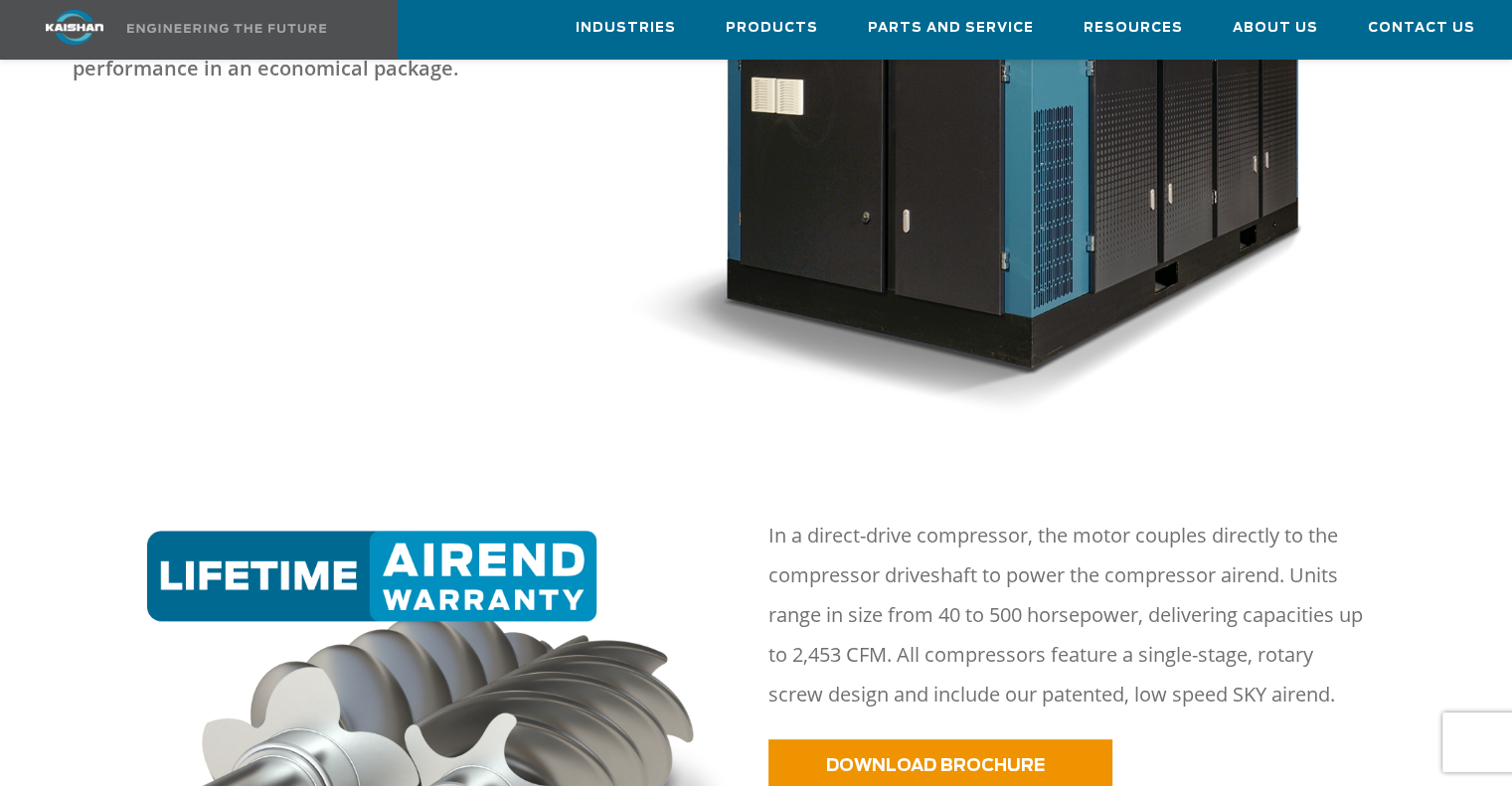 scroll, scrollTop: 0, scrollLeft: 0, axis: both 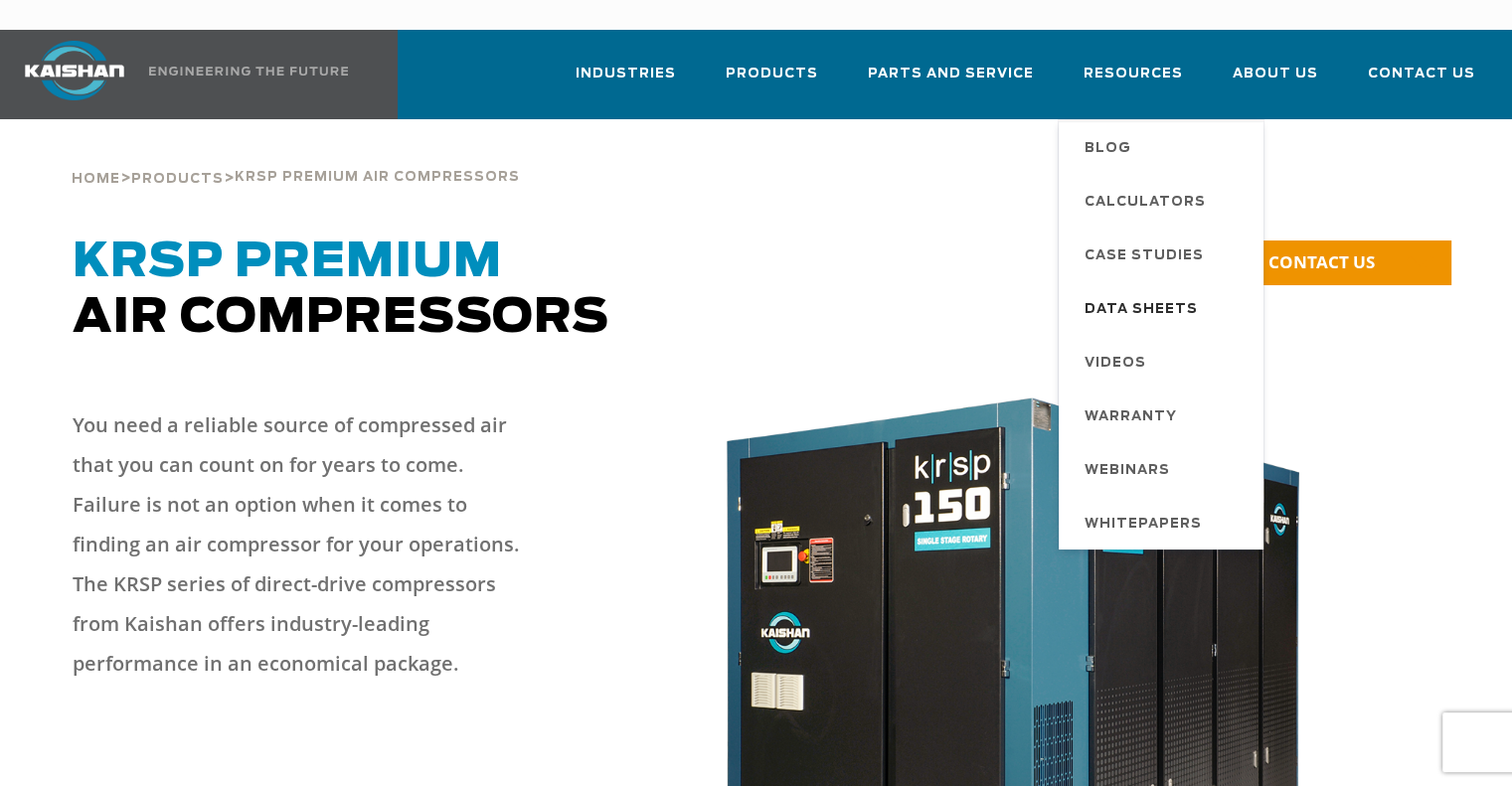 click on "Data Sheets" at bounding box center [1141, 310] 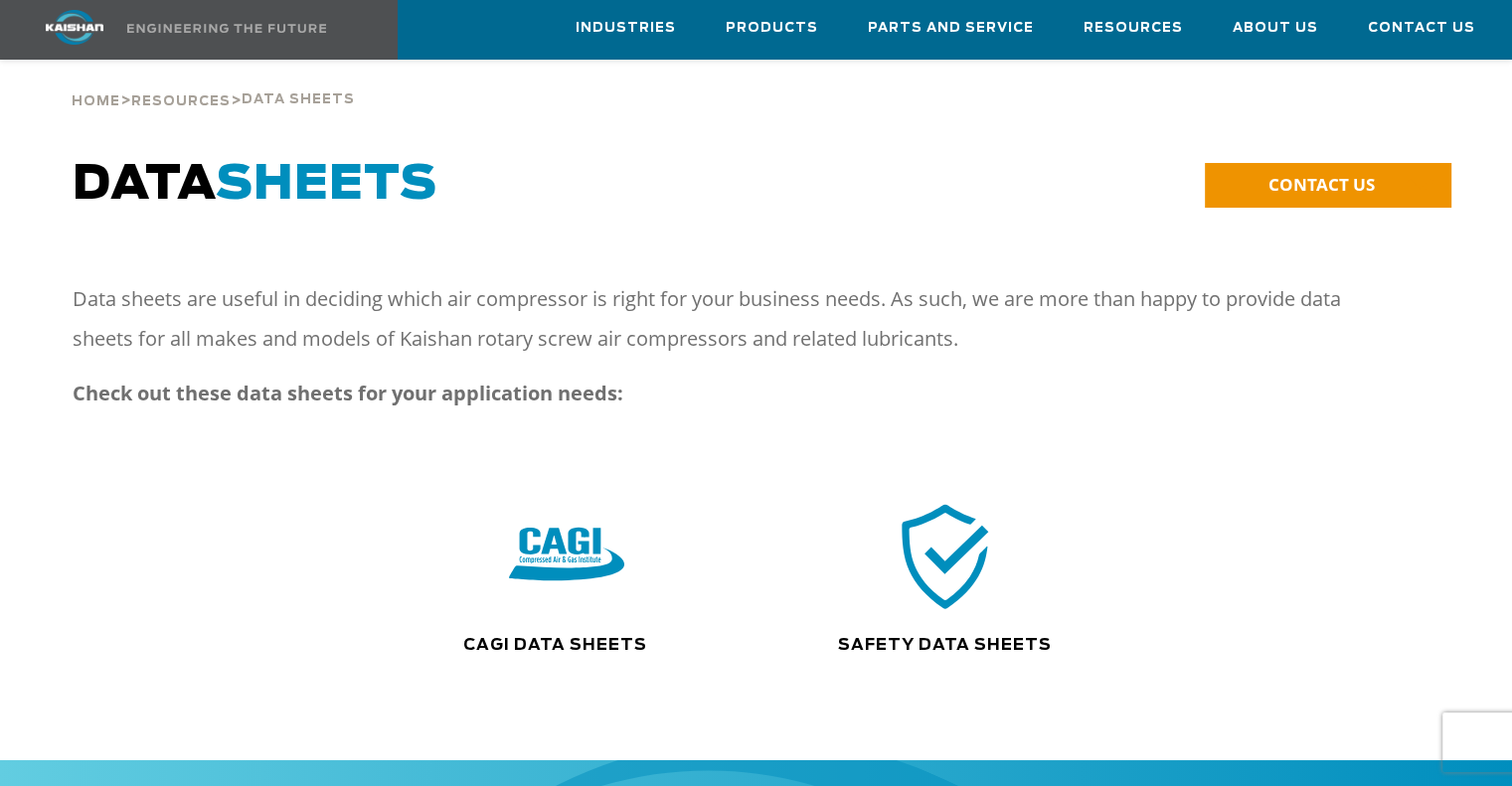 scroll, scrollTop: 0, scrollLeft: 0, axis: both 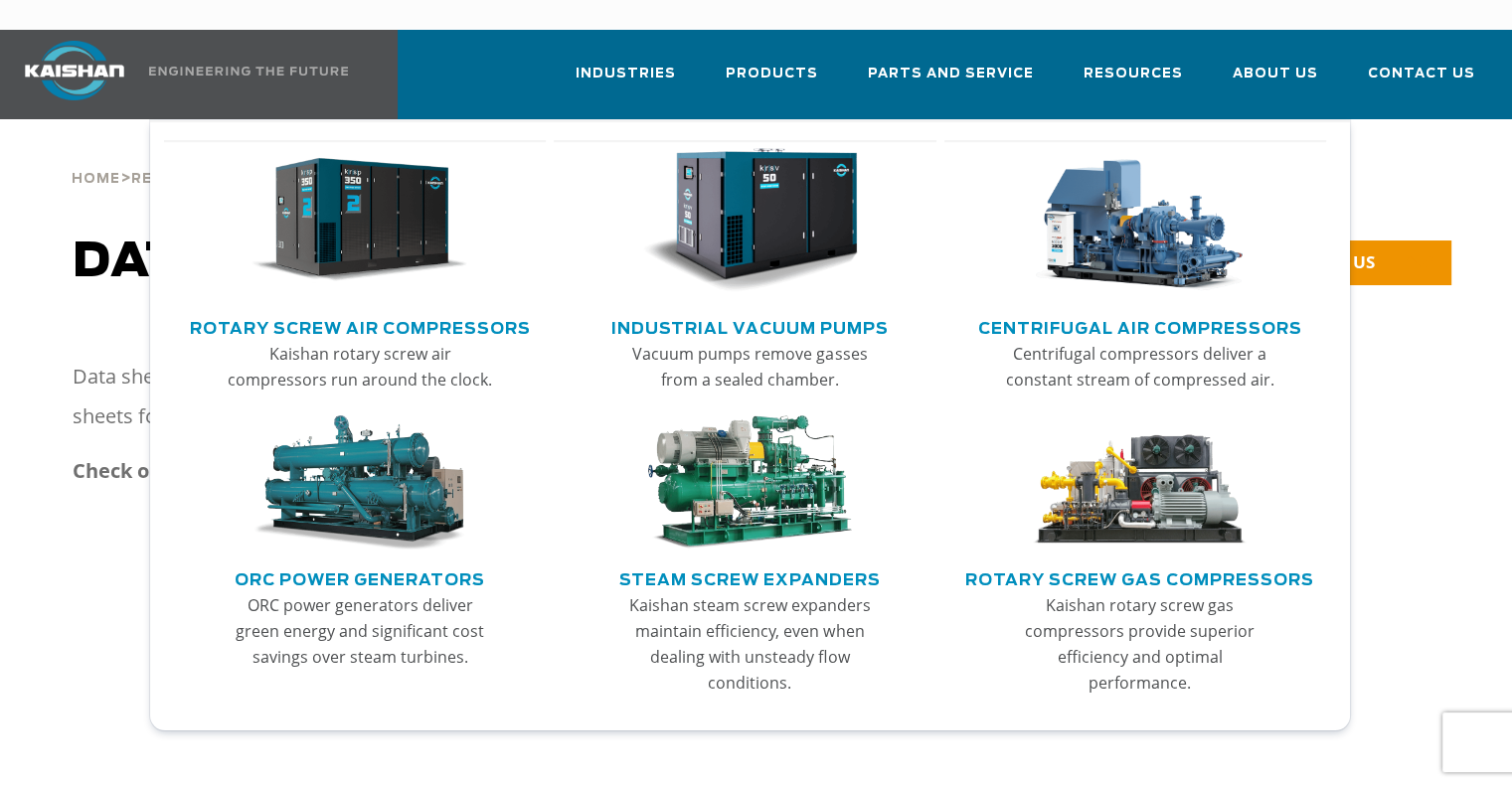 click on "Rotary Screw Air Compressors" at bounding box center (360, 326) 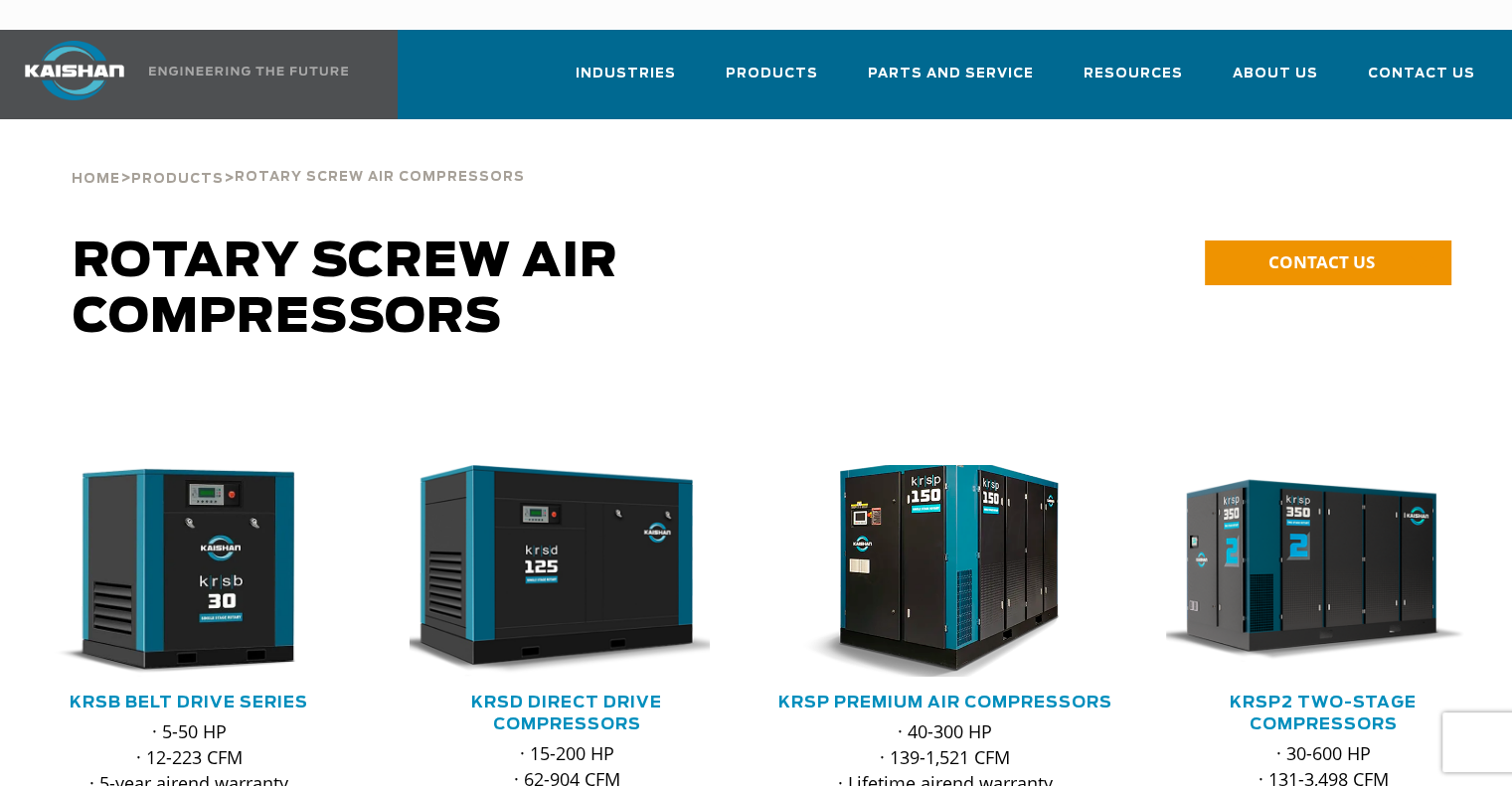 scroll, scrollTop: 298, scrollLeft: 0, axis: vertical 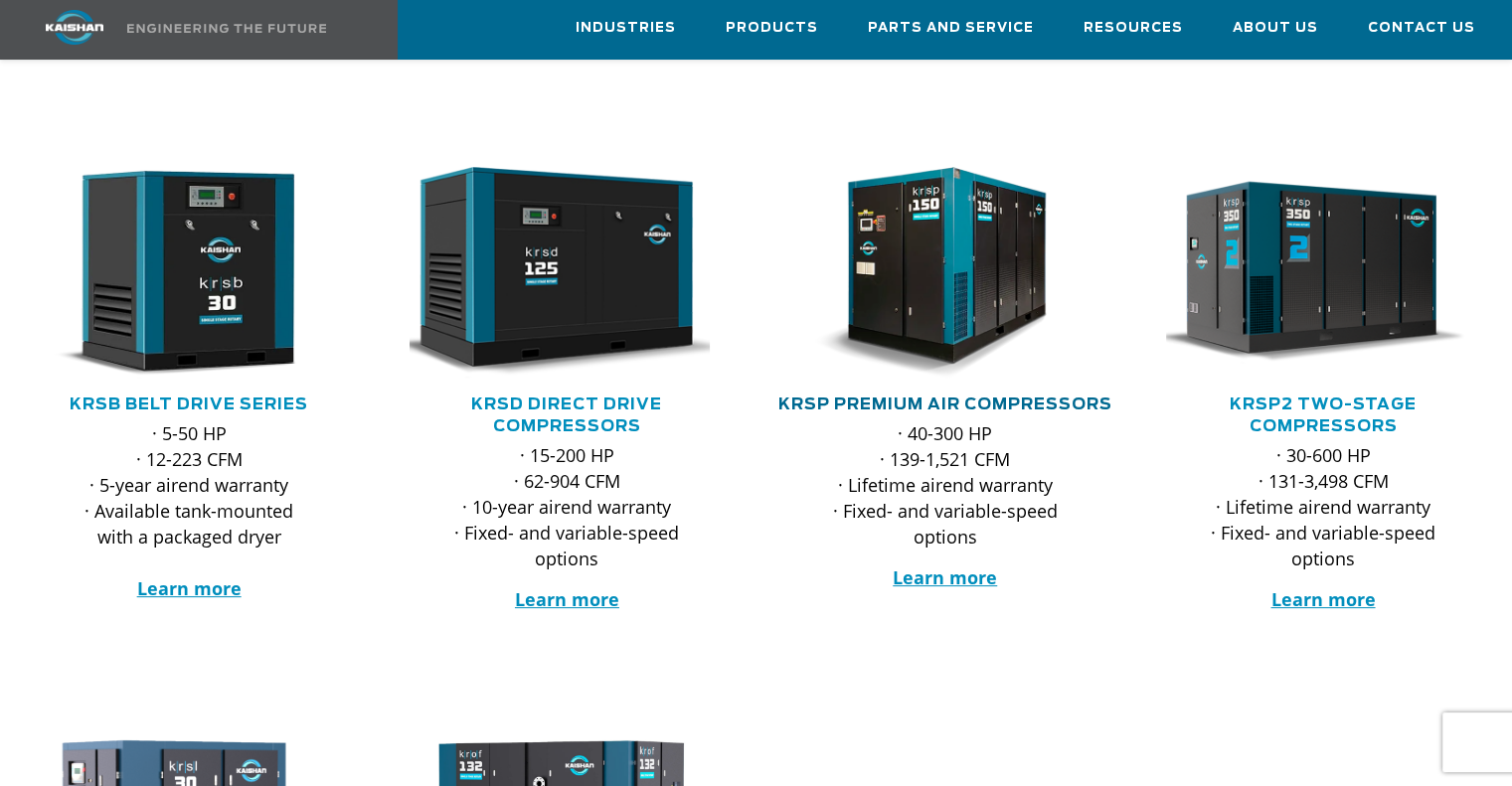 click on "KRSP Premium Air Compressors" at bounding box center [945, 404] 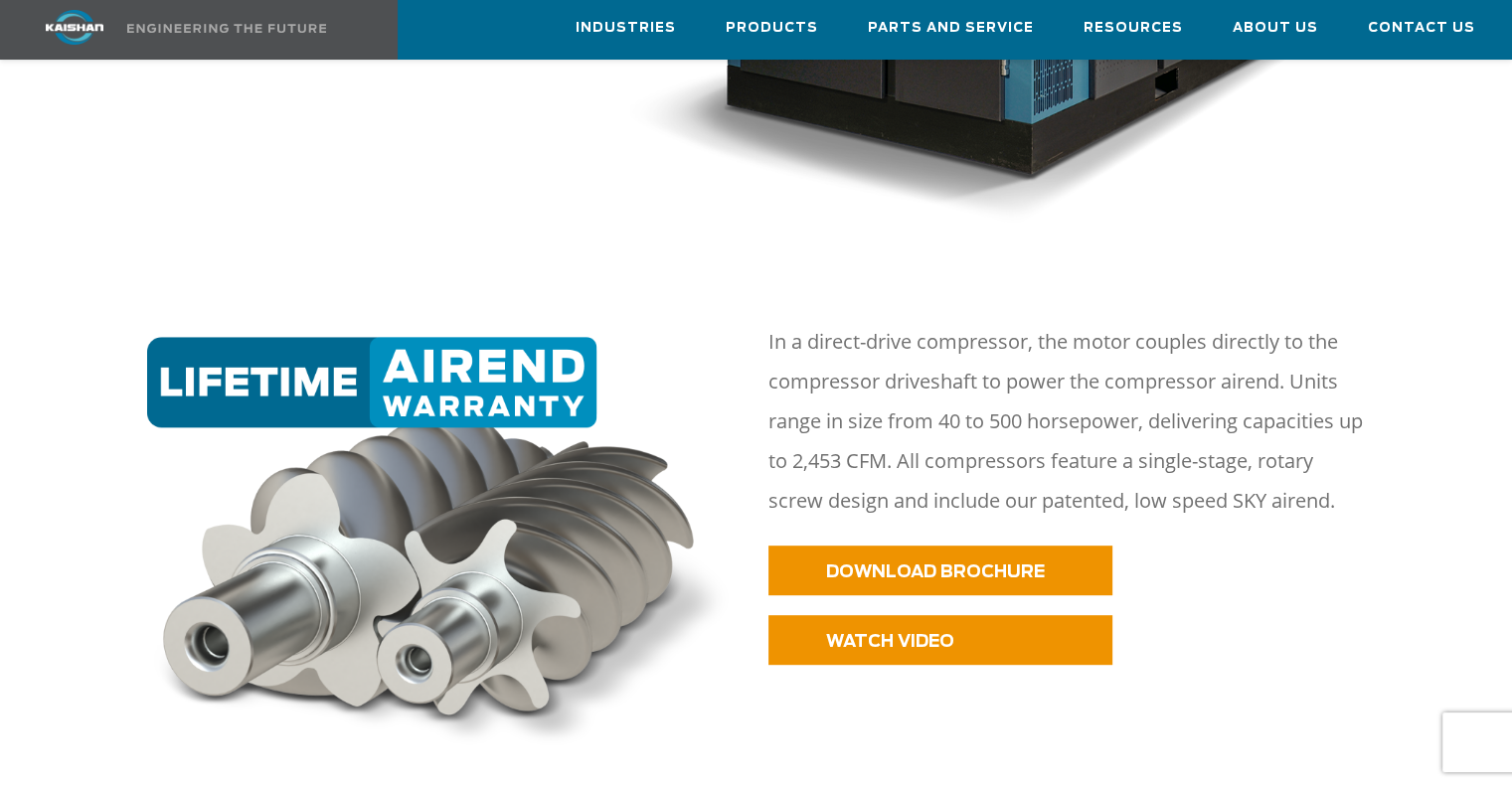 scroll, scrollTop: 795, scrollLeft: 0, axis: vertical 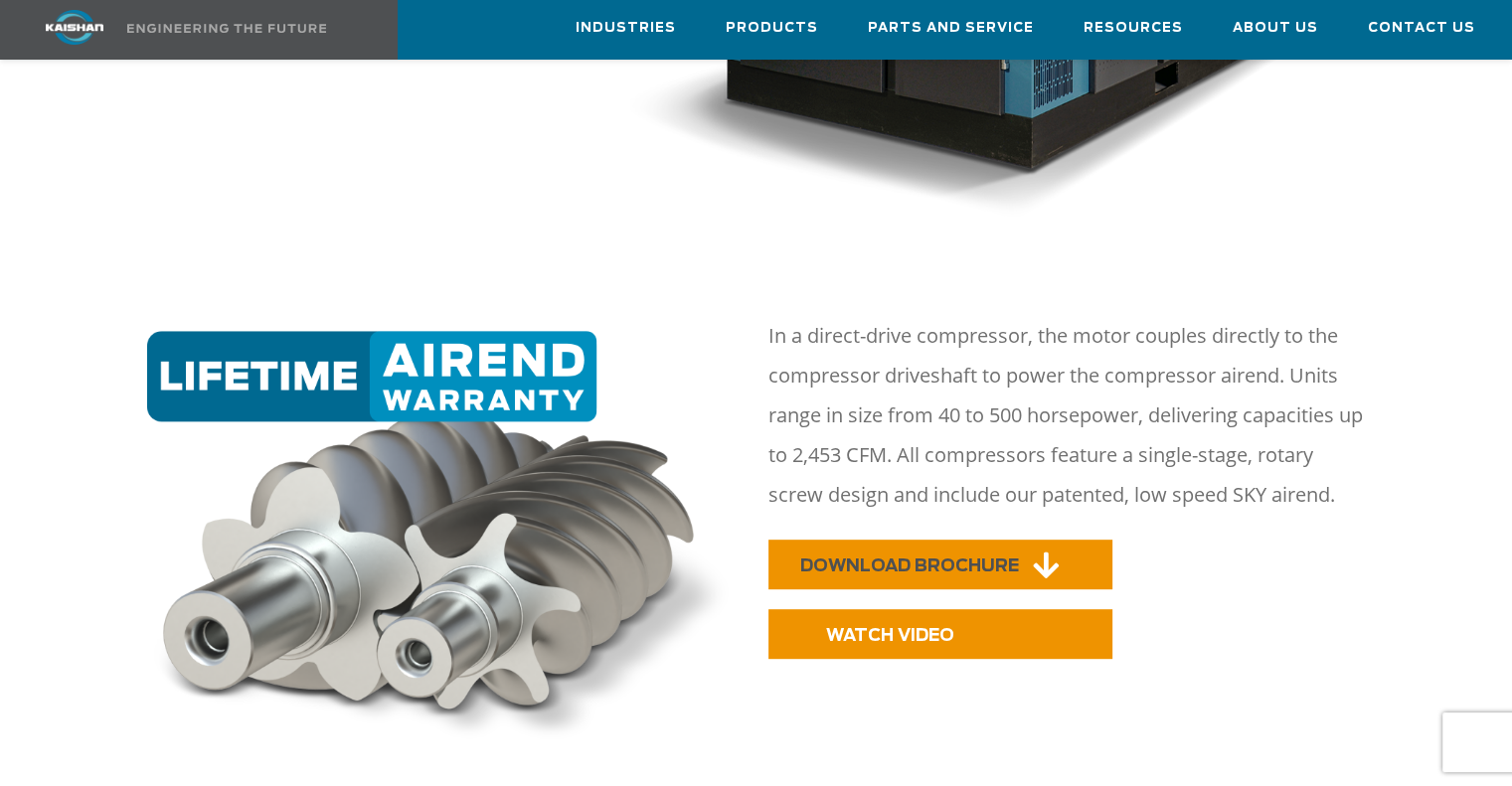click on "DOWNLOAD BROCHURE" at bounding box center (940, 564) 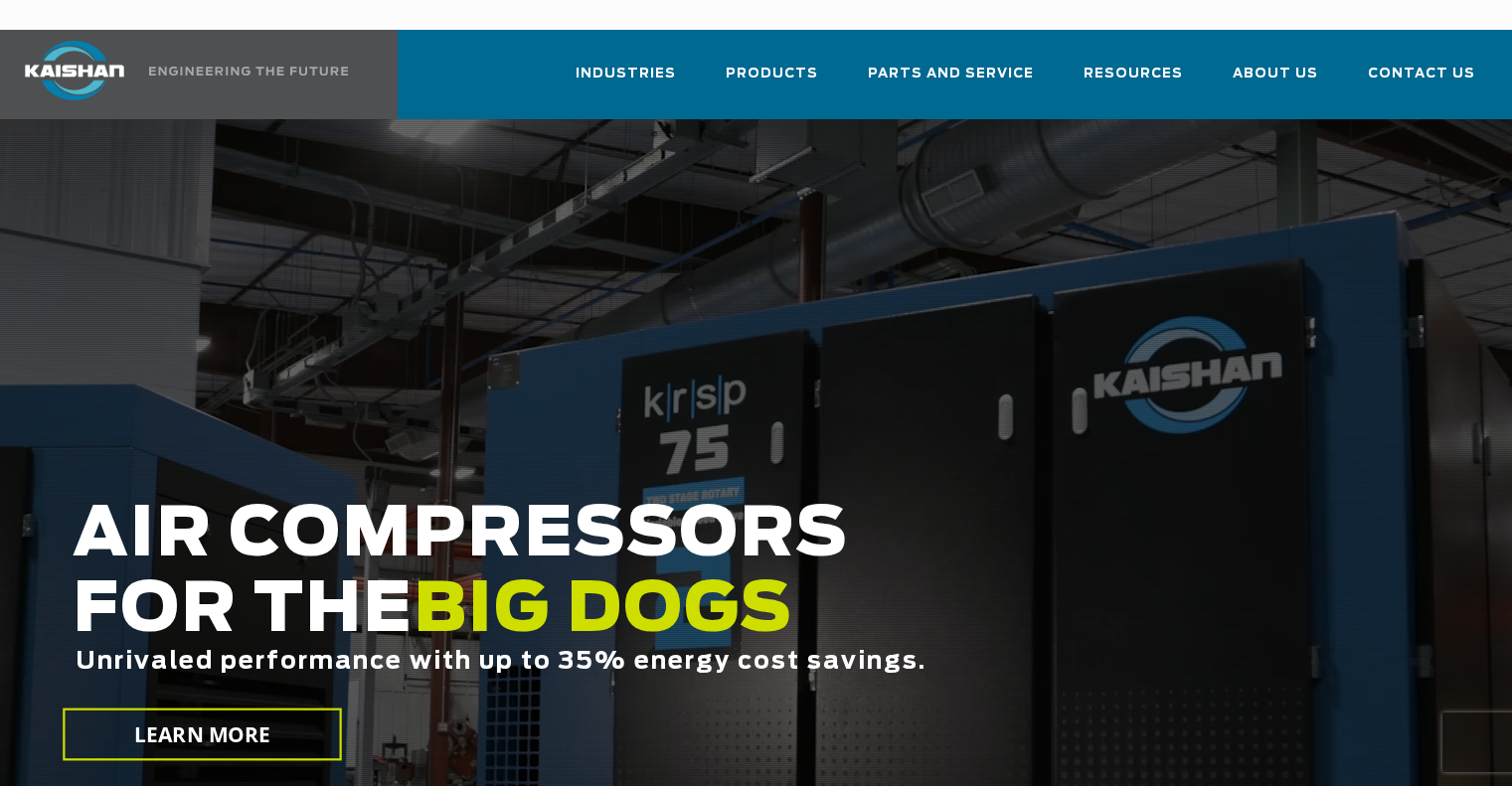 scroll, scrollTop: 0, scrollLeft: 0, axis: both 